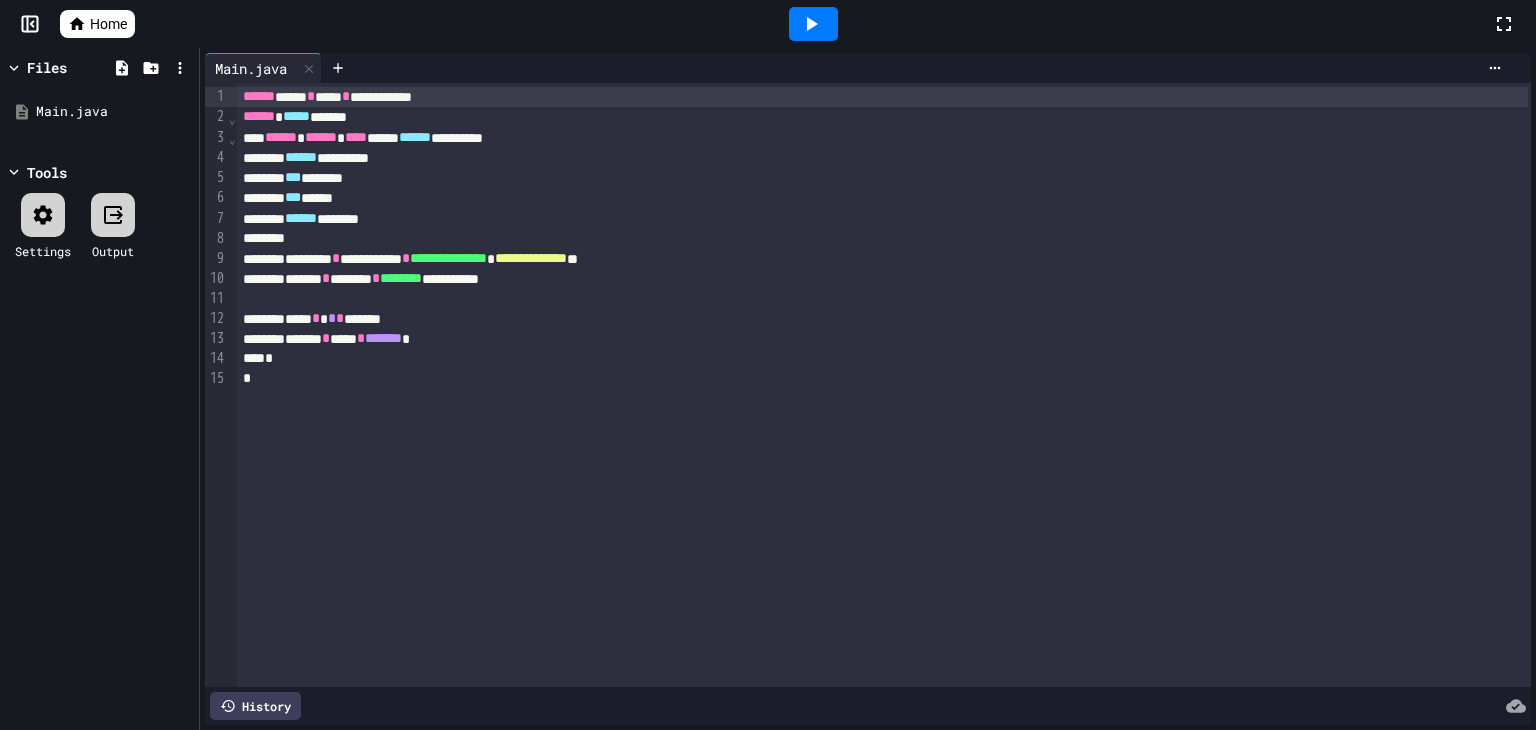 scroll, scrollTop: 0, scrollLeft: 0, axis: both 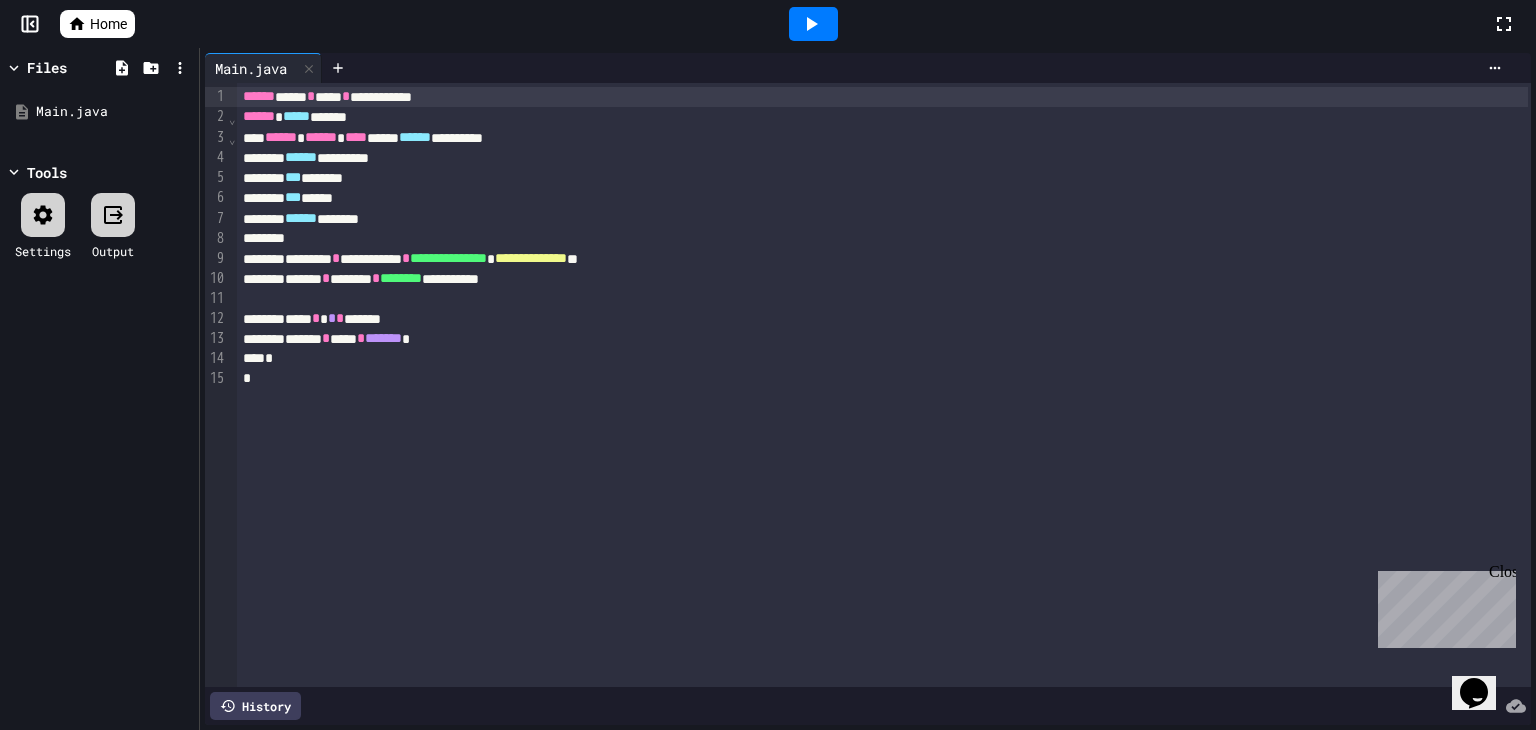 click on "Close" at bounding box center [1501, 575] 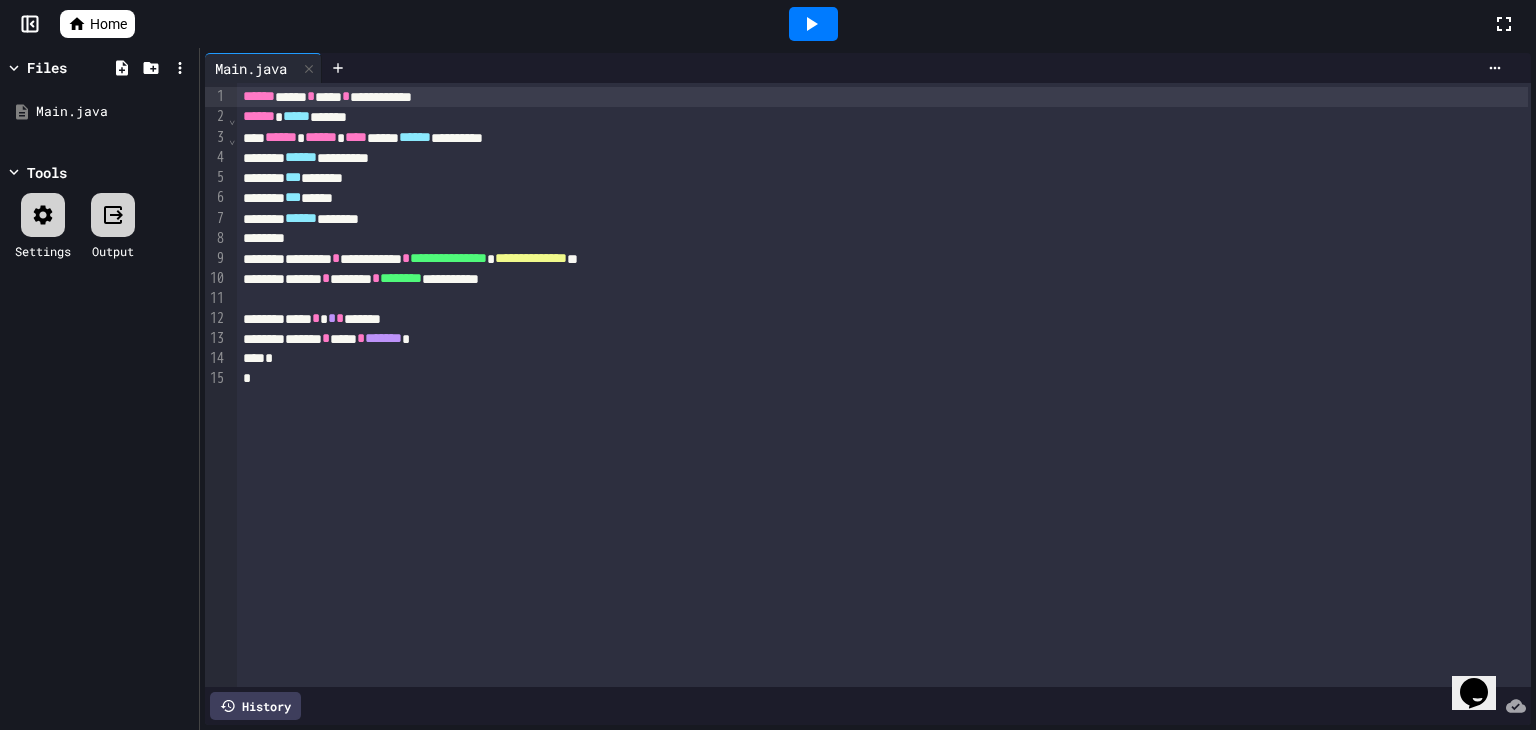 click on "Opens Chat This icon Opens the chat window." 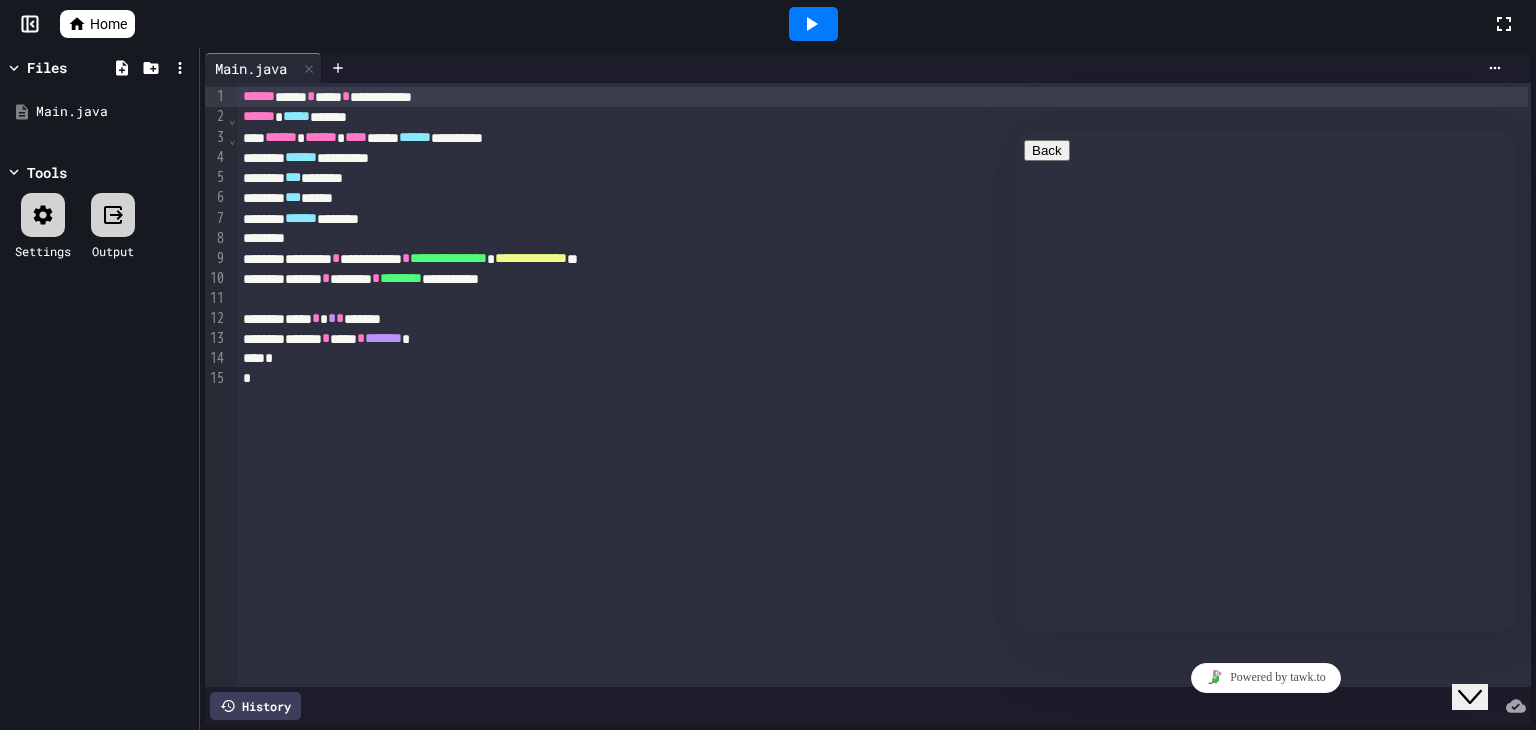 click on "Chat now!   We typically reply in a few minutes" at bounding box center [1266, 787] 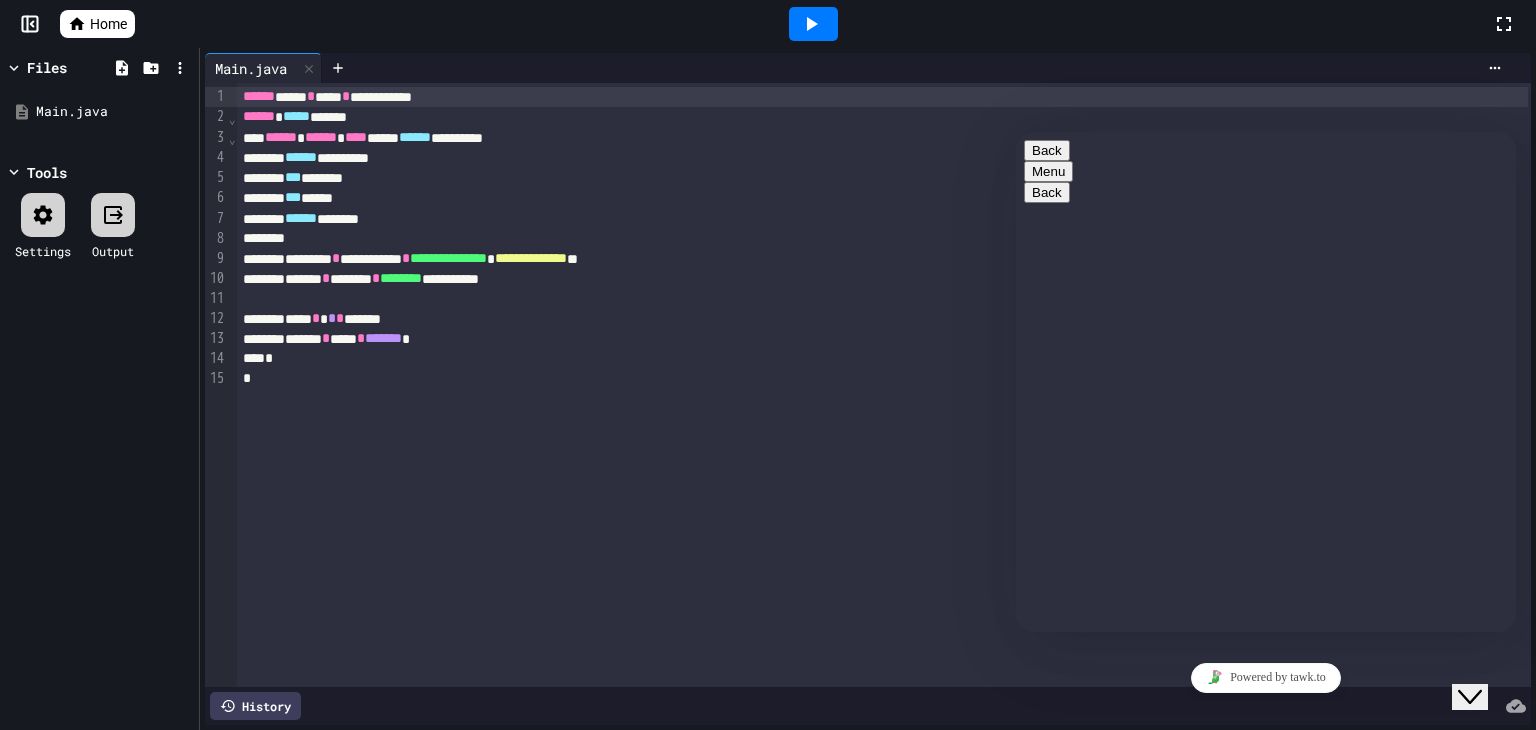 click on "Rate this chat Upload File Insert emoji" at bounding box center [1016, 132] 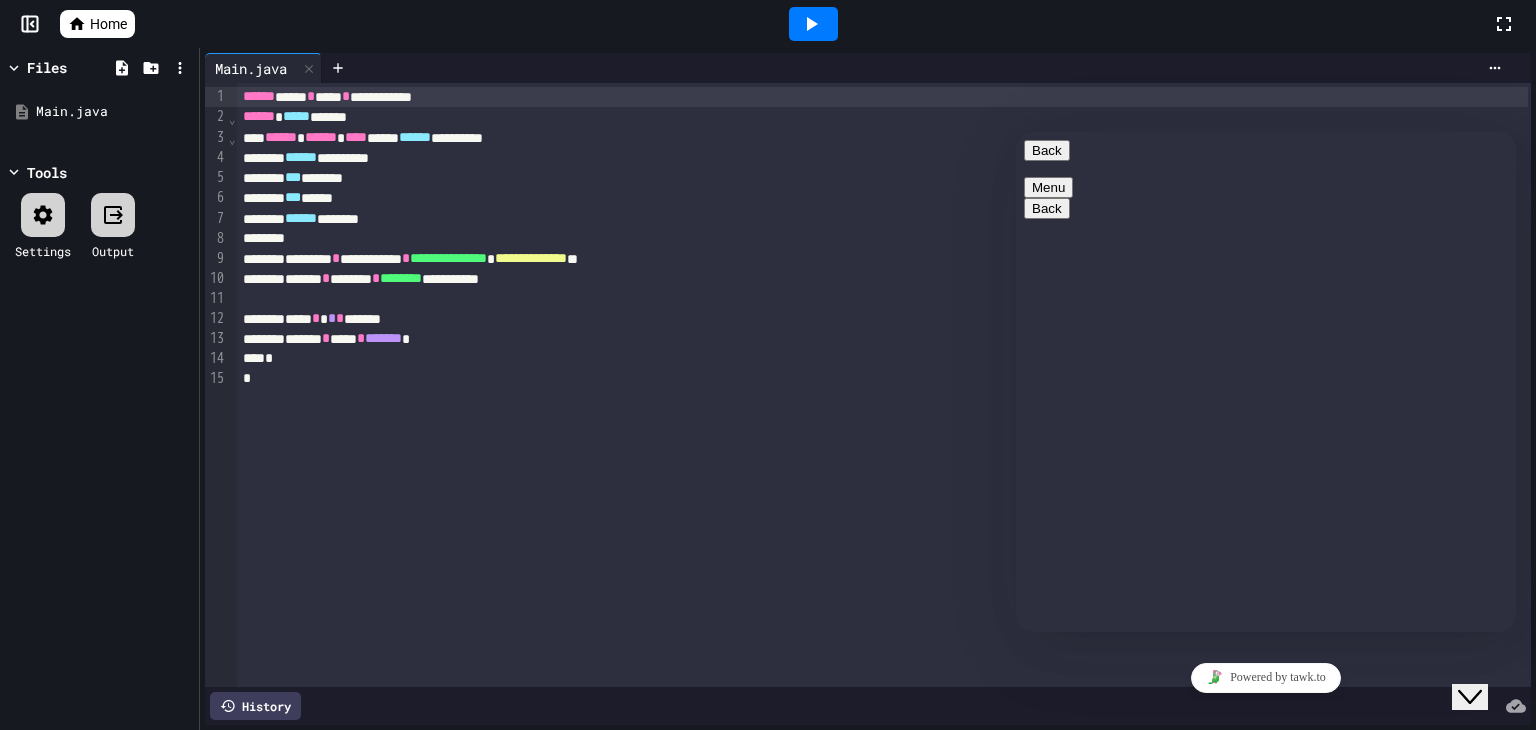 click on "Back" at bounding box center (1047, 150) 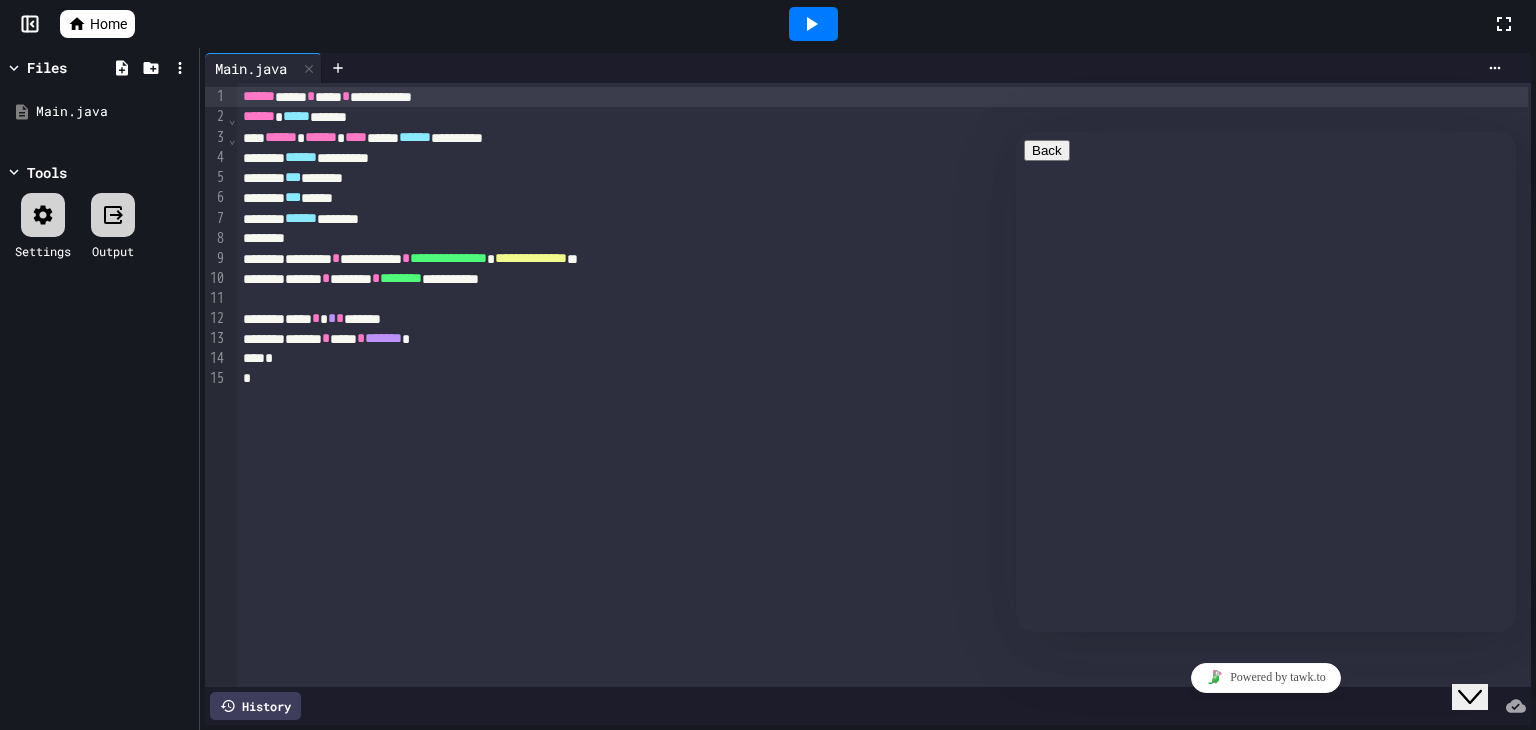 click on "Close Chat This icon closes the chat window." at bounding box center (1470, 697) 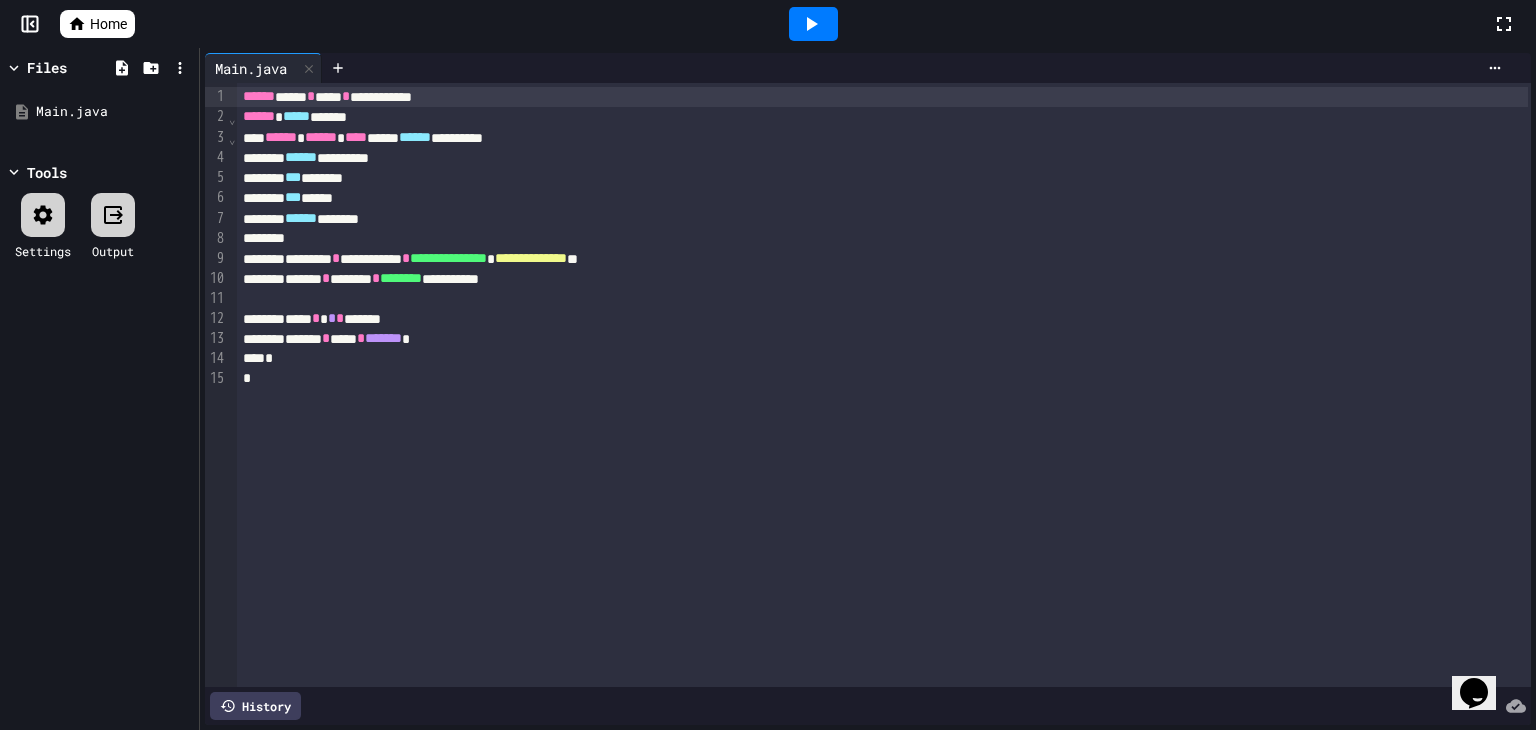 click on "Opens Chat This icon Opens the chat window." at bounding box center (1474, 693) 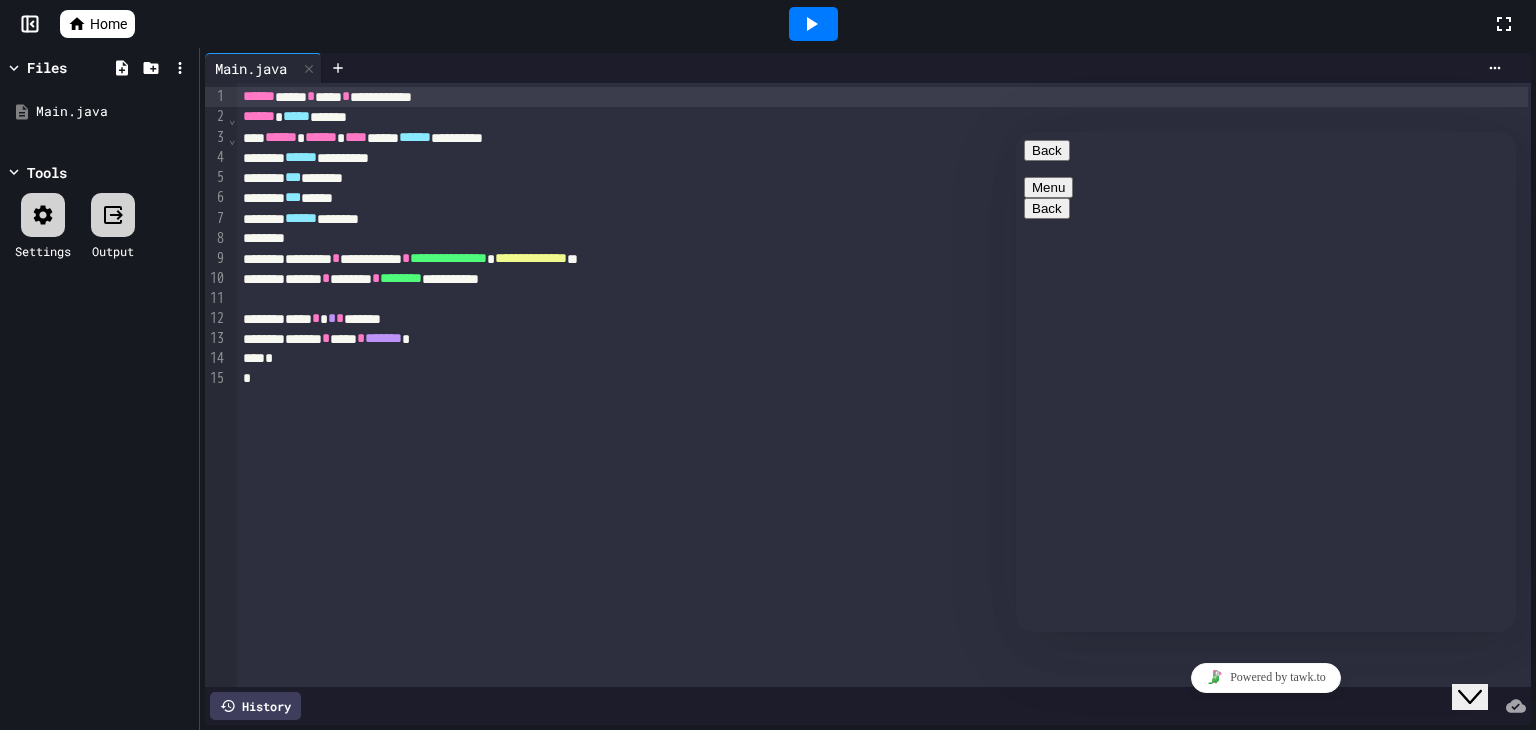 click on "Close Chat This icon closes the chat window." 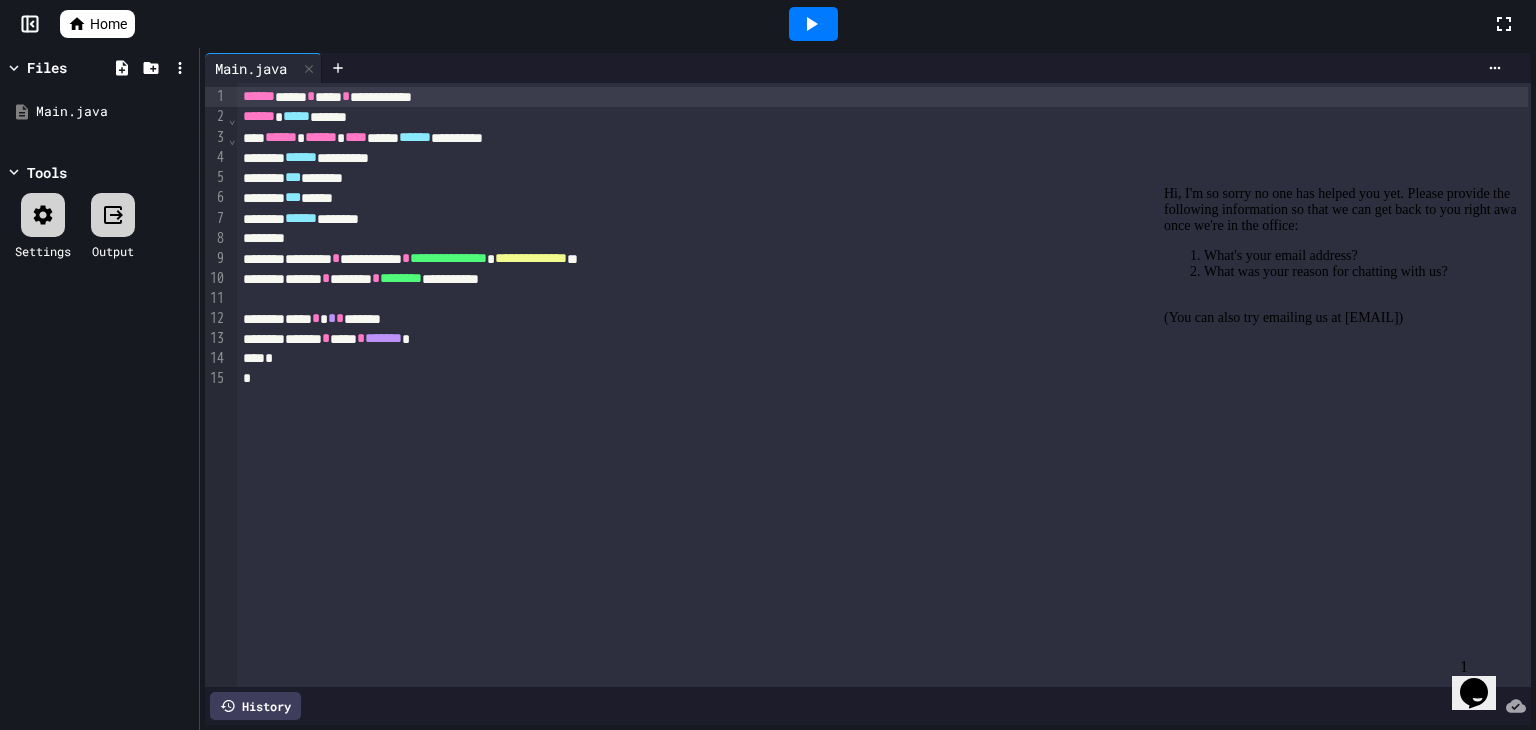 click on "Hi, I'm so sorry no one has helped you yet. Please provide the following information so that we can get back to you right away once we're in the office: What's your email address? What was your reason for chatting with us? (You can also try emailing us at [EMAIL])" at bounding box center [1344, 256] 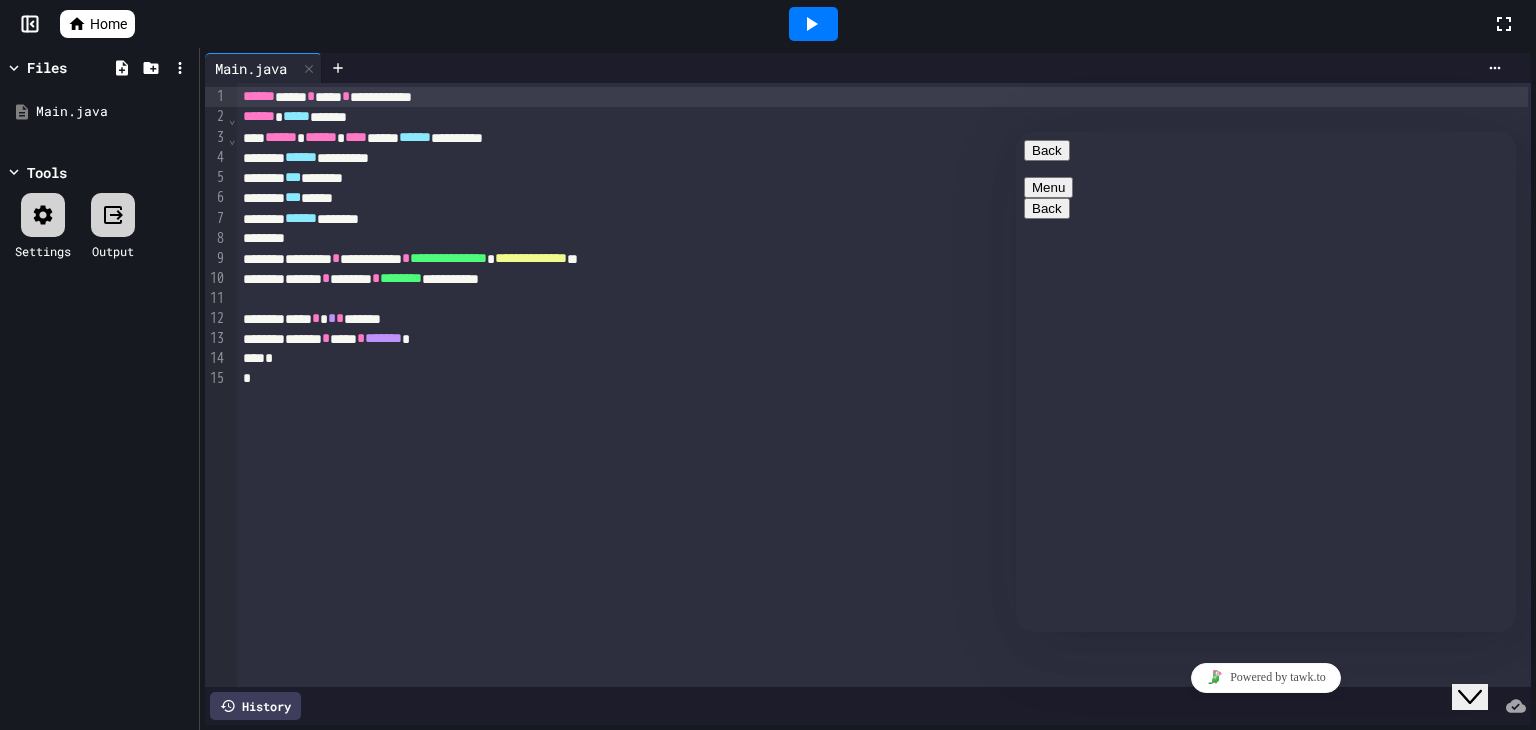 click on "Close Chat This icon closes the chat window." at bounding box center [1470, 697] 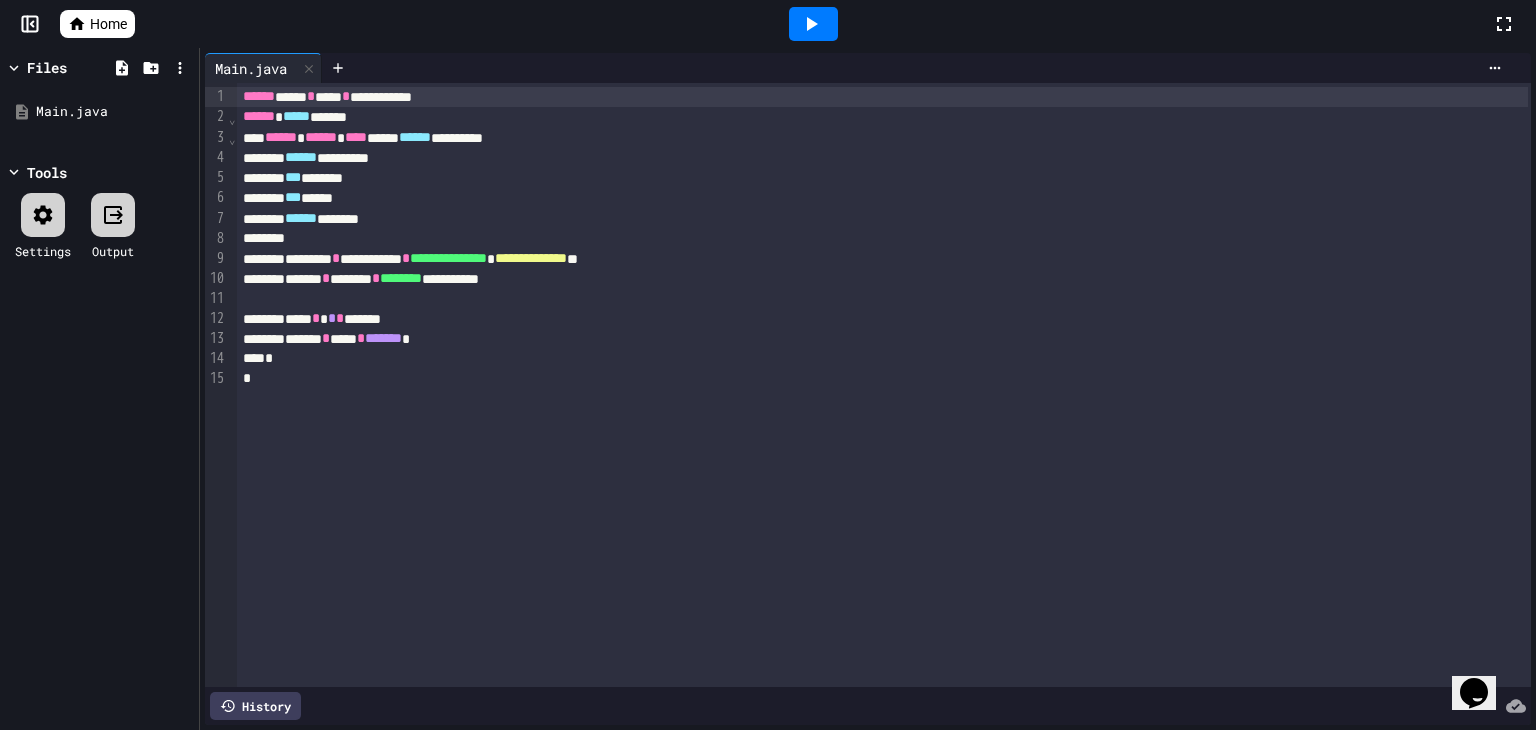 click on "Opens Chat This icon Opens the chat window." at bounding box center [1474, 693] 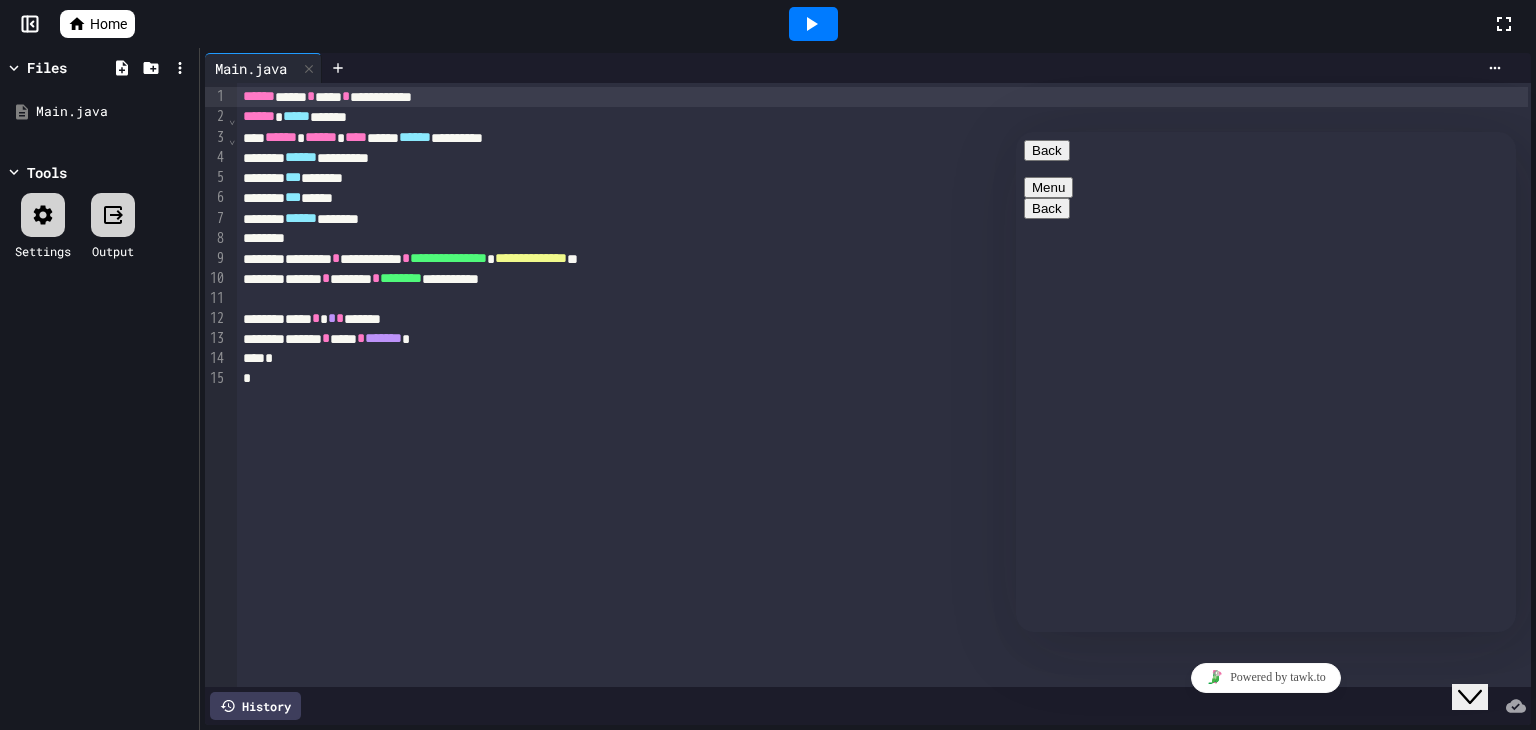 click on "Close Chat This icon closes the chat window." 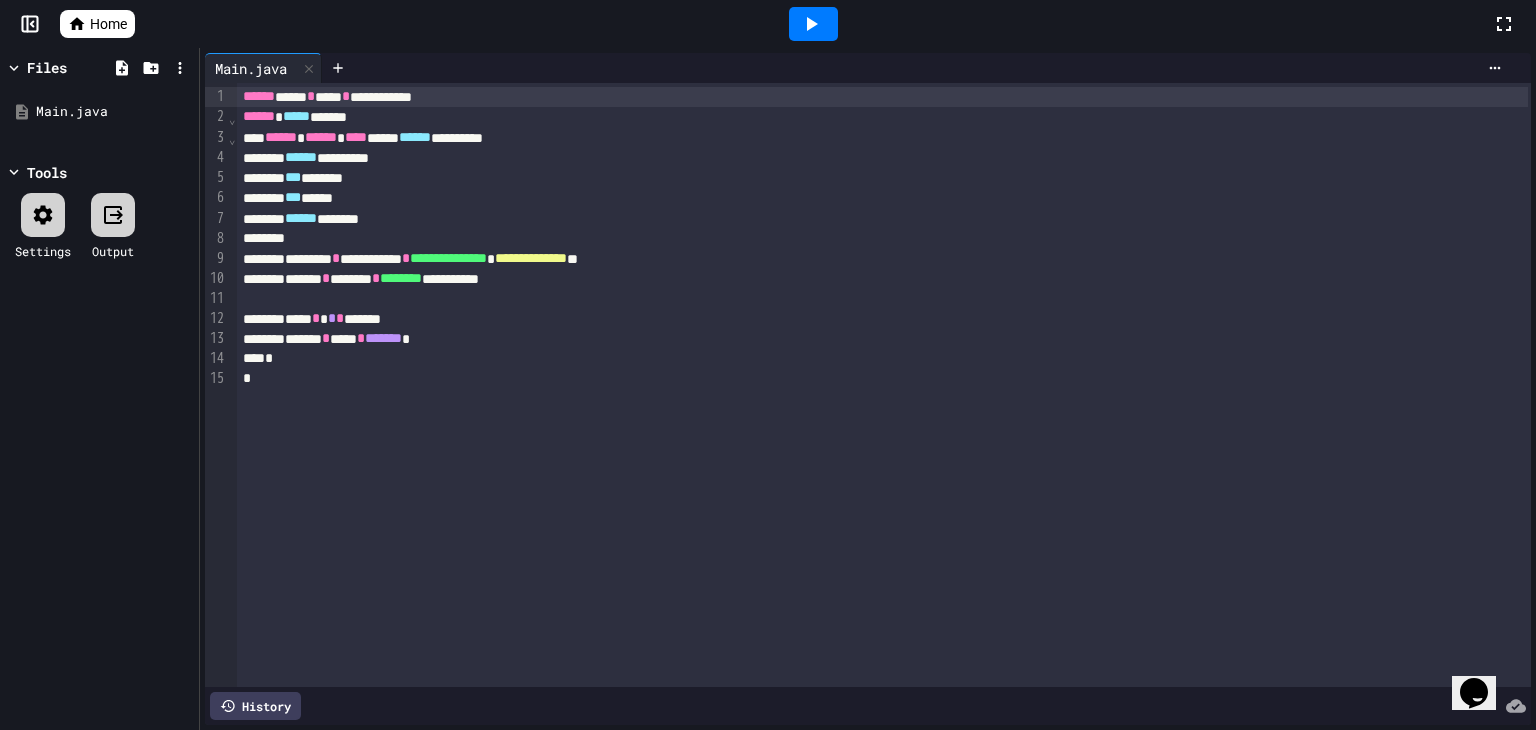click 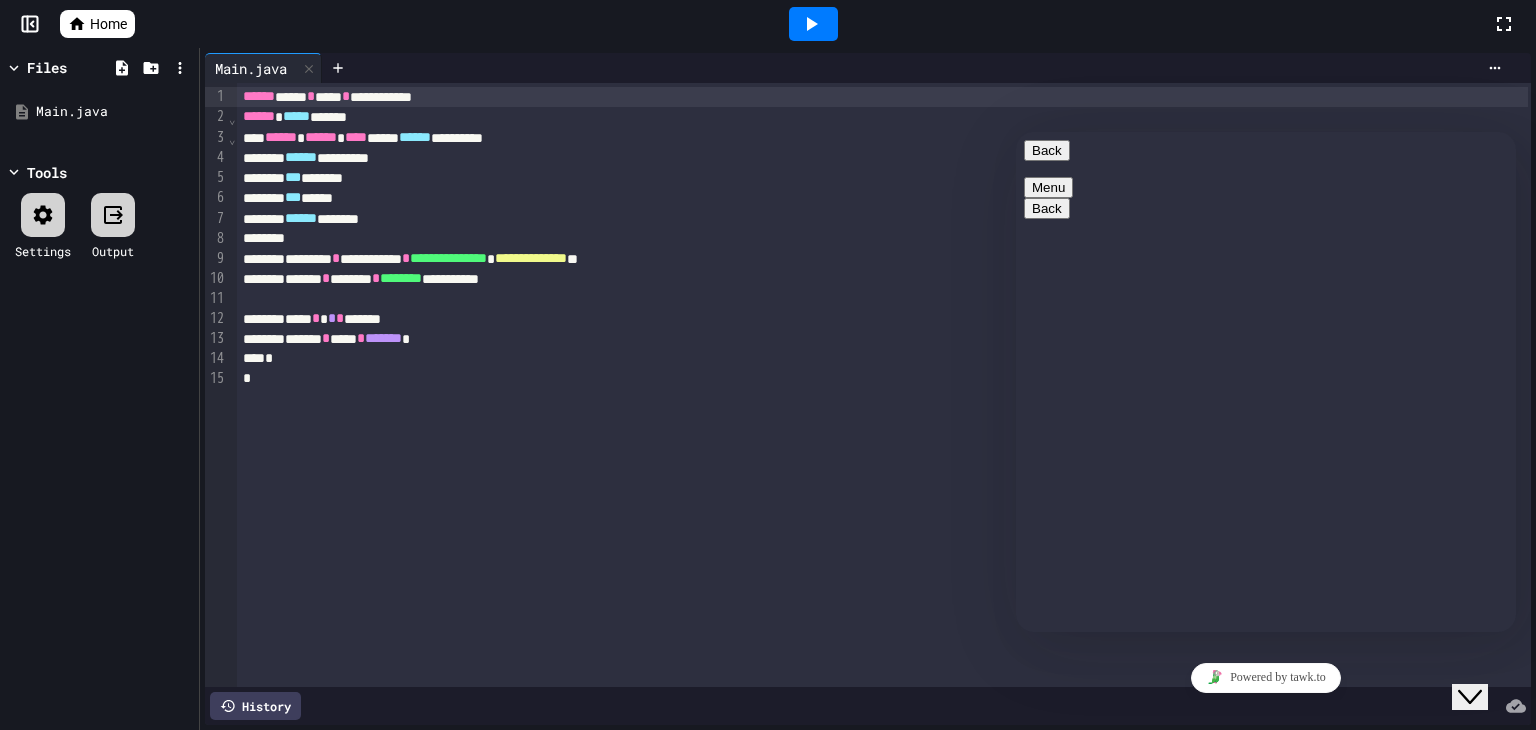 click on "Back" at bounding box center [1047, 150] 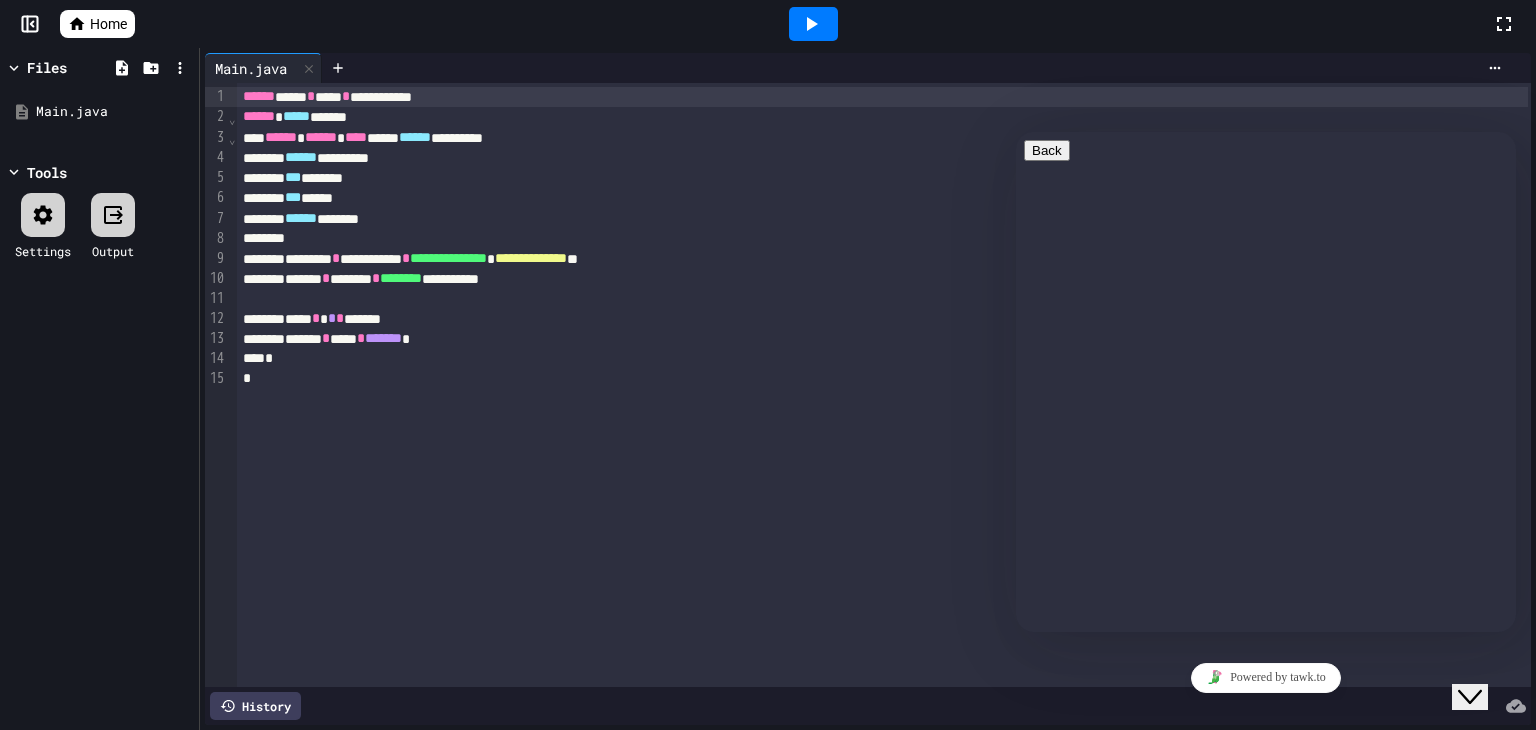 click on "Hi, I'm so sorry no one has helped you yet. Please provide the following information so that we can get back to you right away once we're in the office:
What's your email address? What was your reason for chatting with us?
(You can also try emailing us at [EMAIL])" at bounding box center (1286, 875) 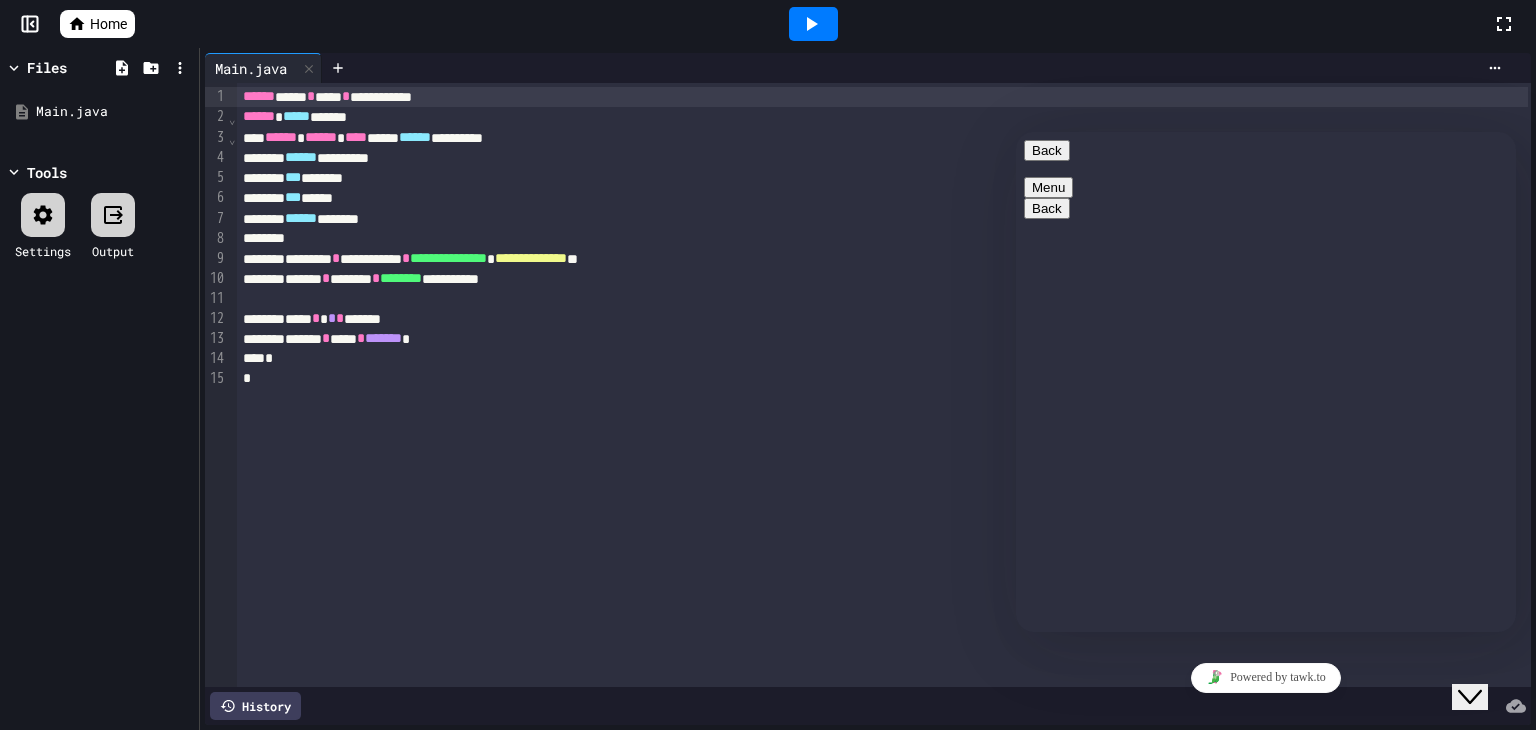 click on "Rate this chat Upload File Insert emoji" at bounding box center [1016, 132] 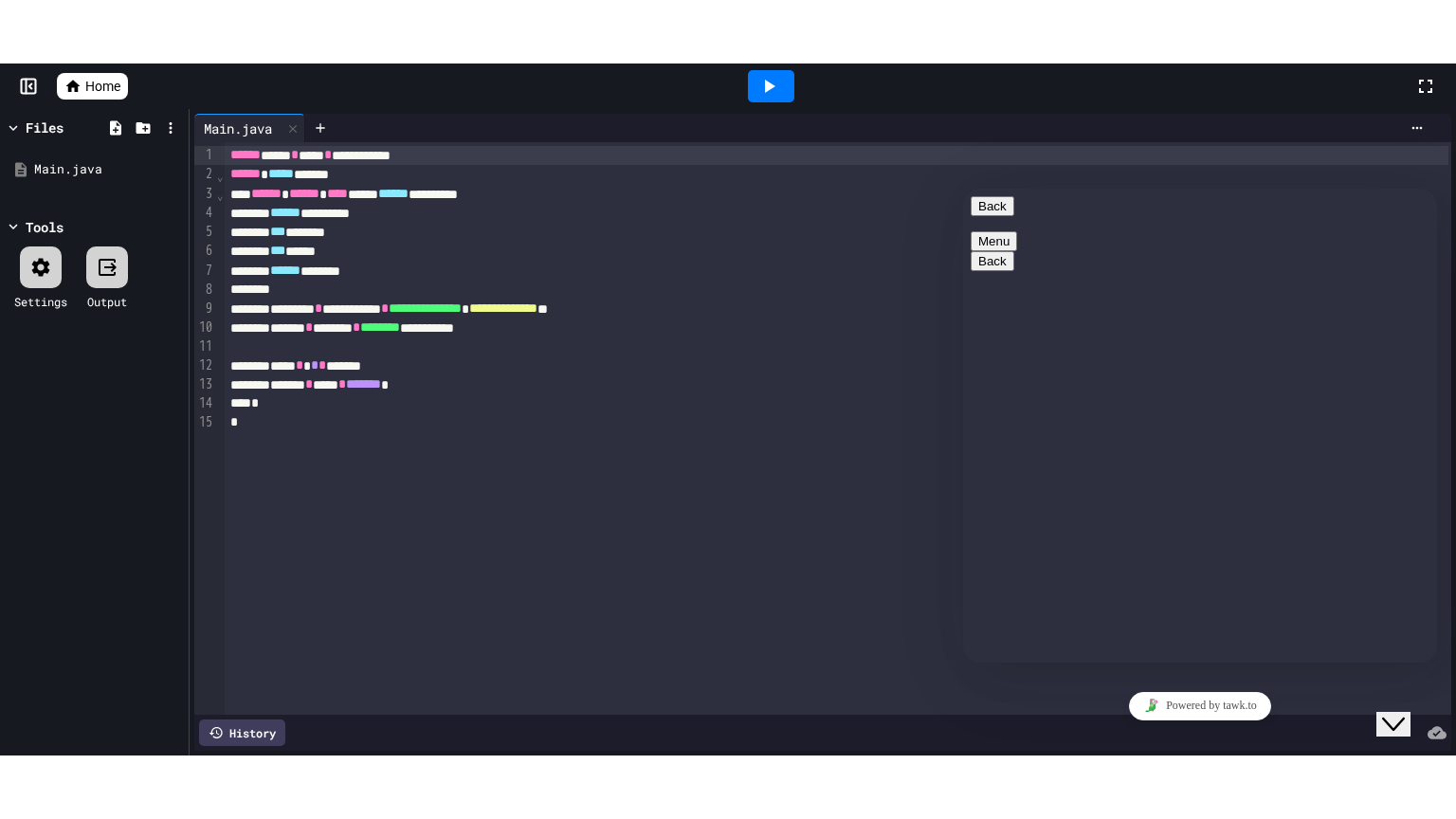 scroll, scrollTop: 102, scrollLeft: 0, axis: vertical 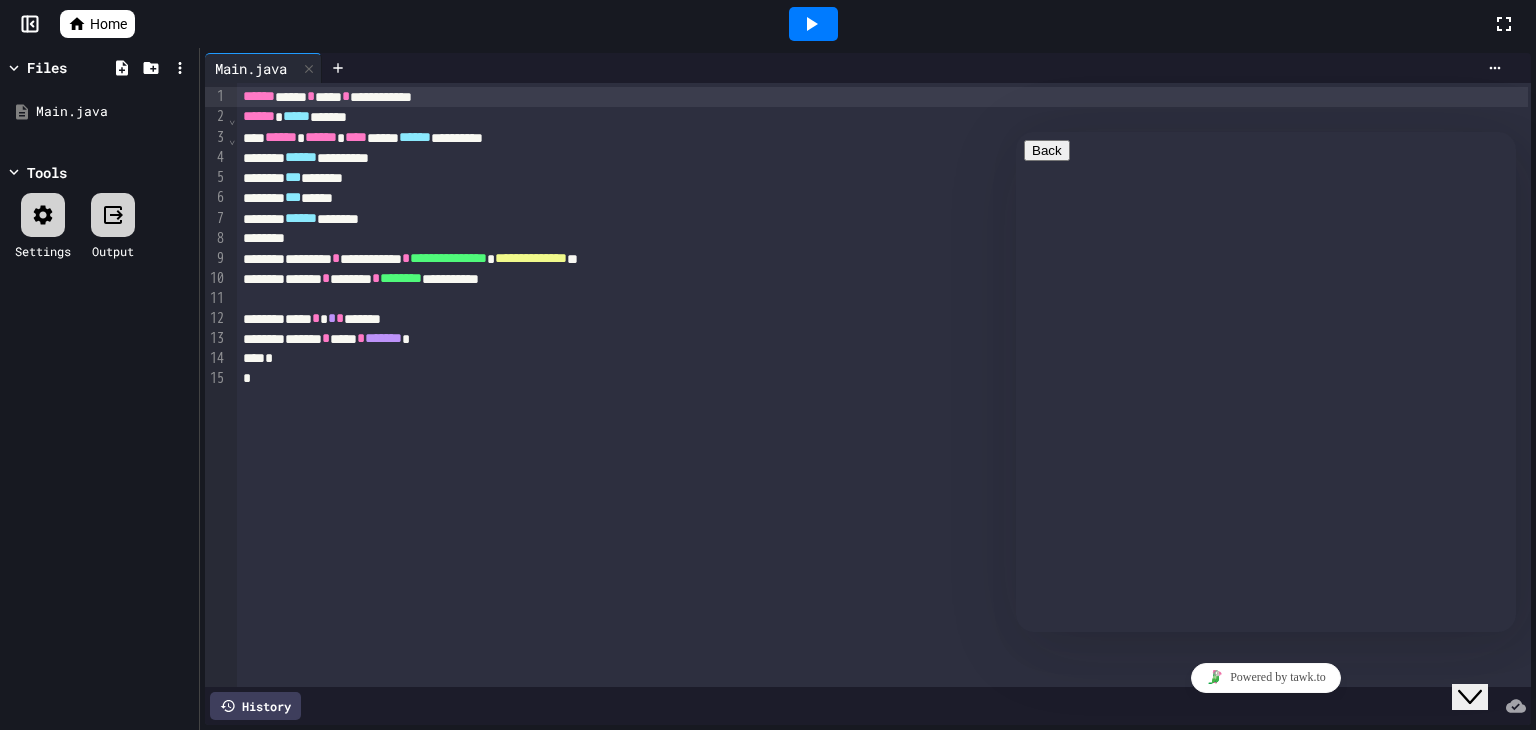click on "Close Chat This icon closes the chat window." 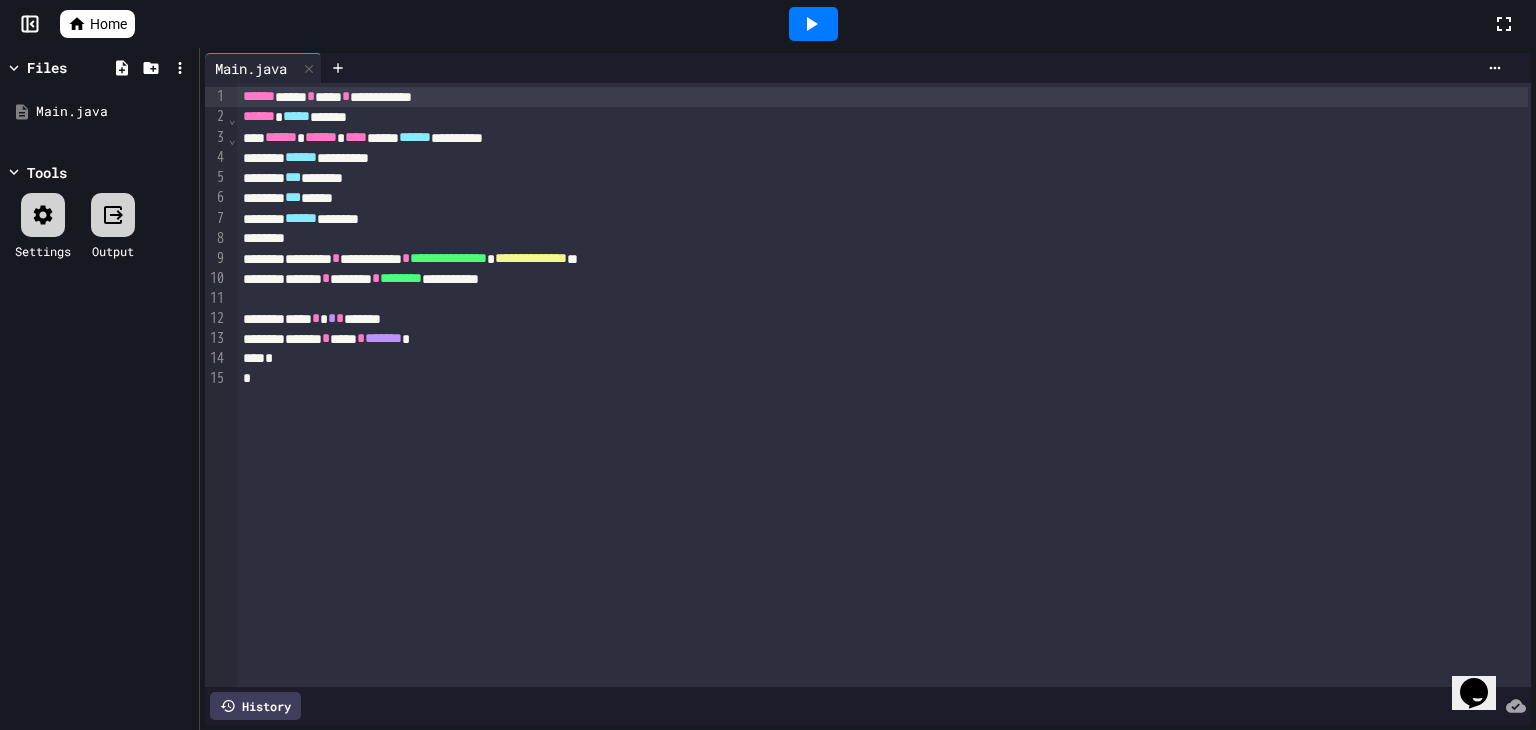 click at bounding box center [813, 24] 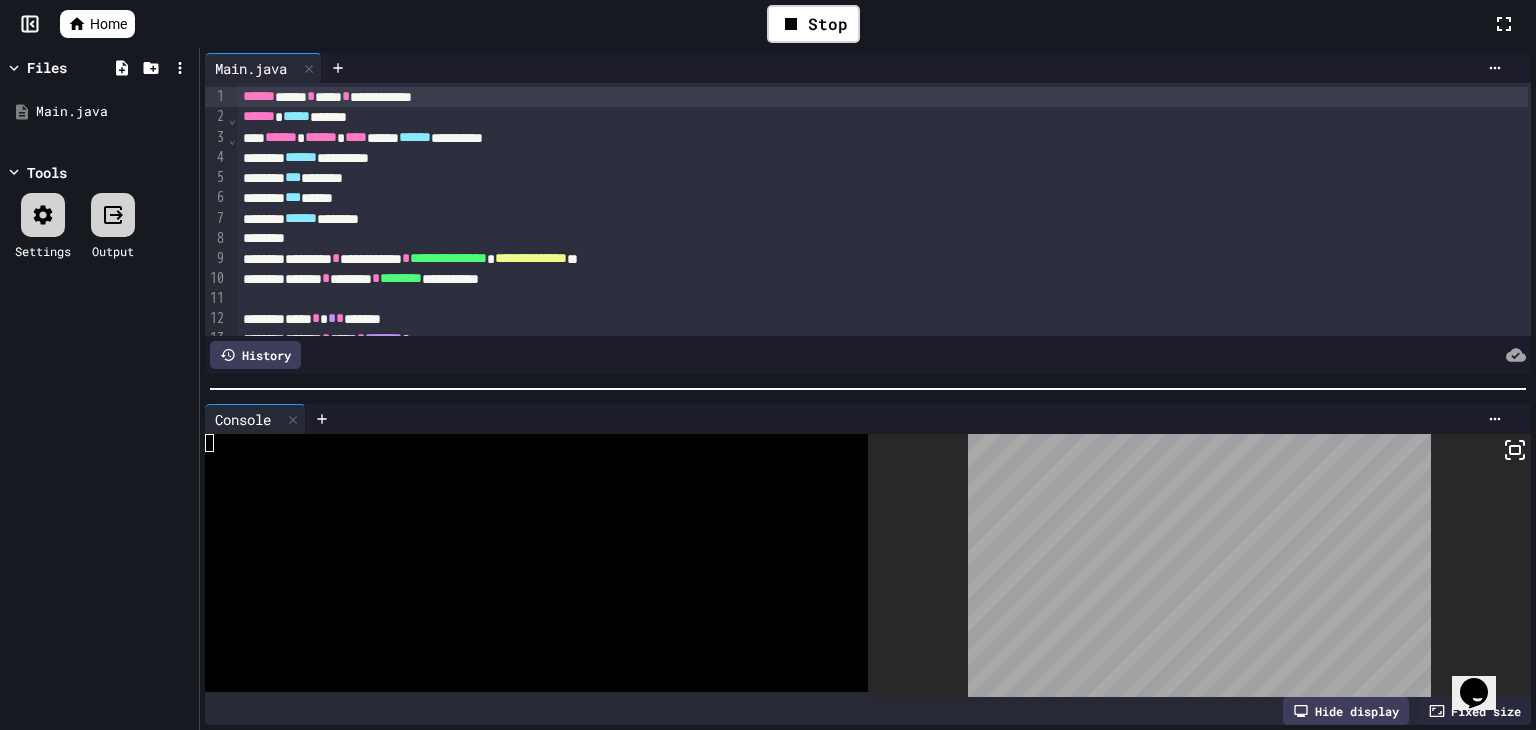 click at bounding box center (1199, 565) 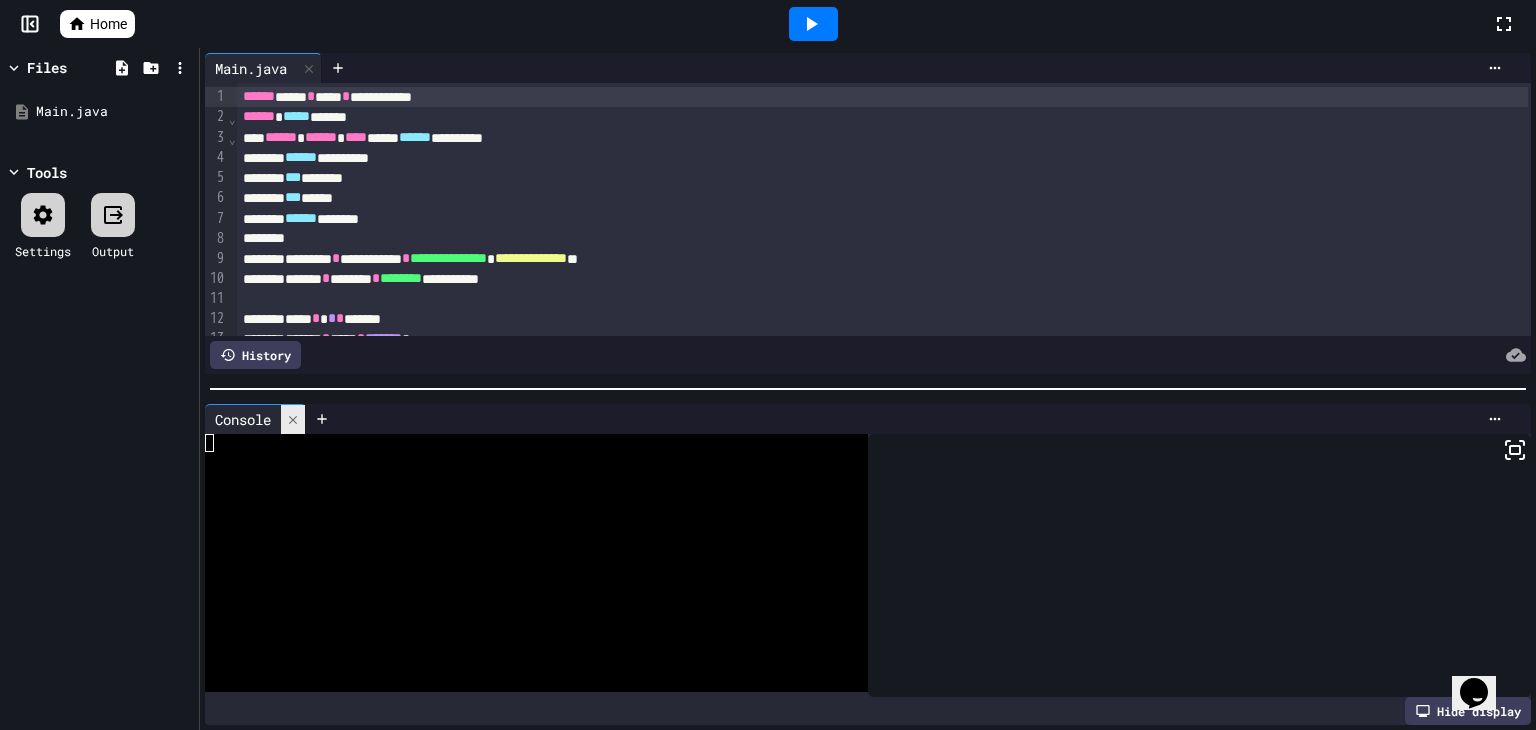 click 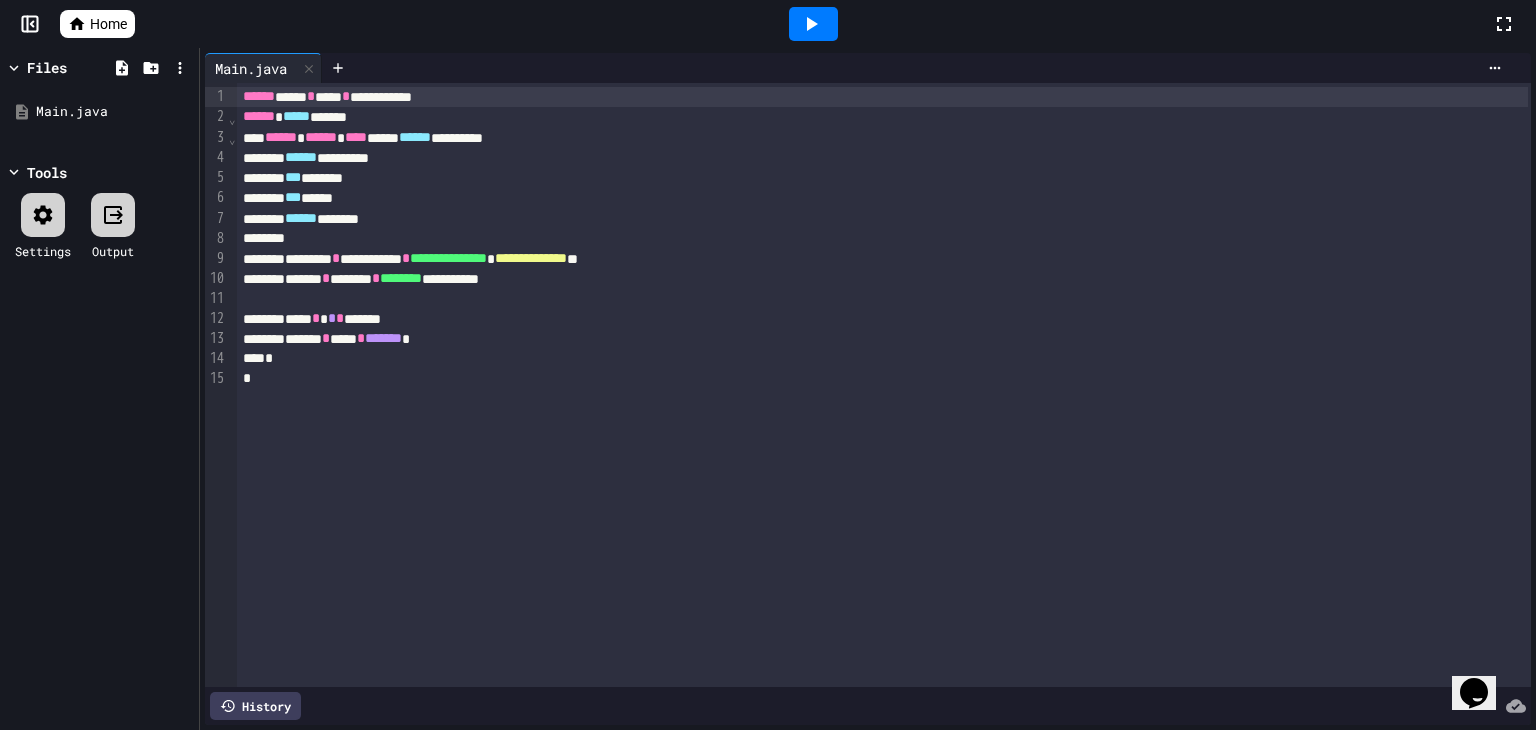 click 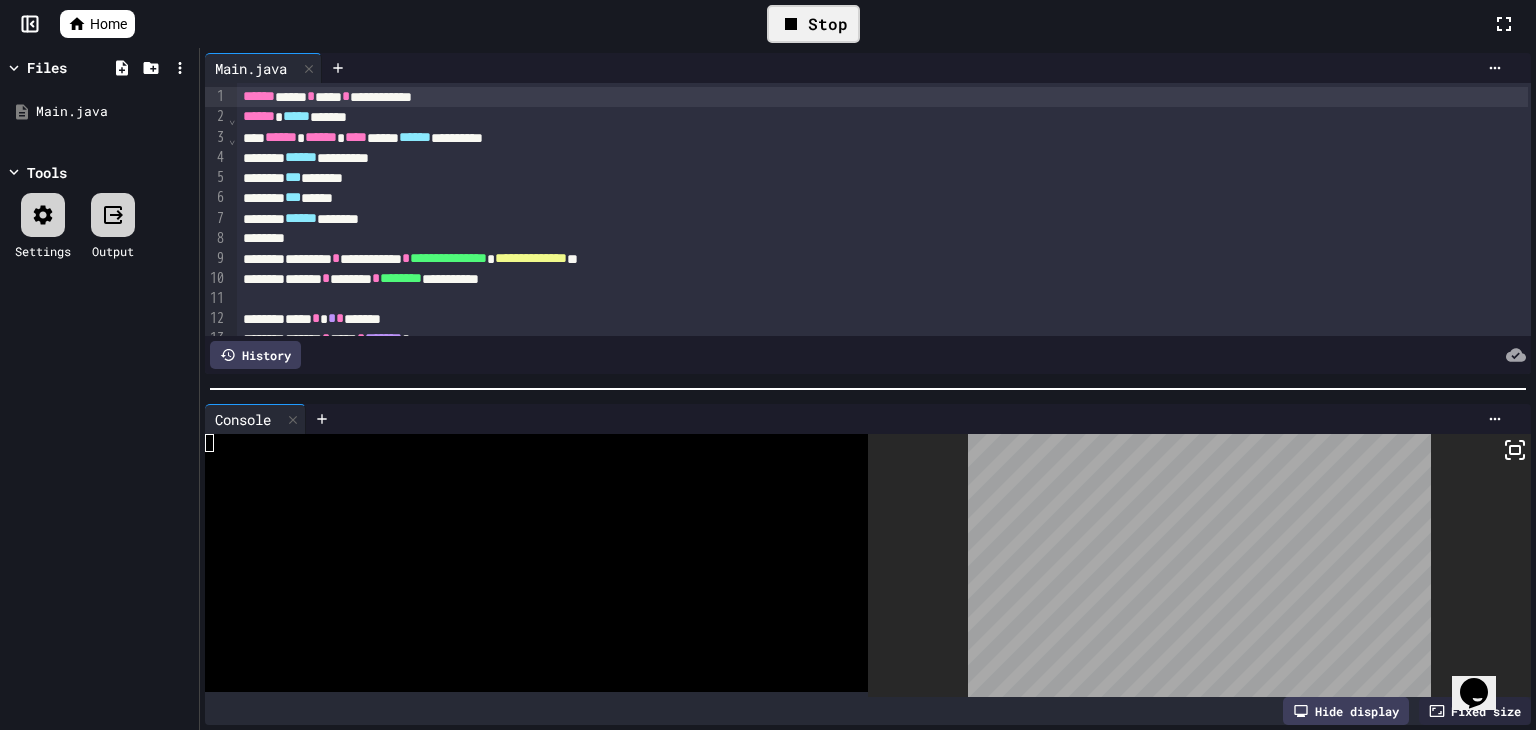 click 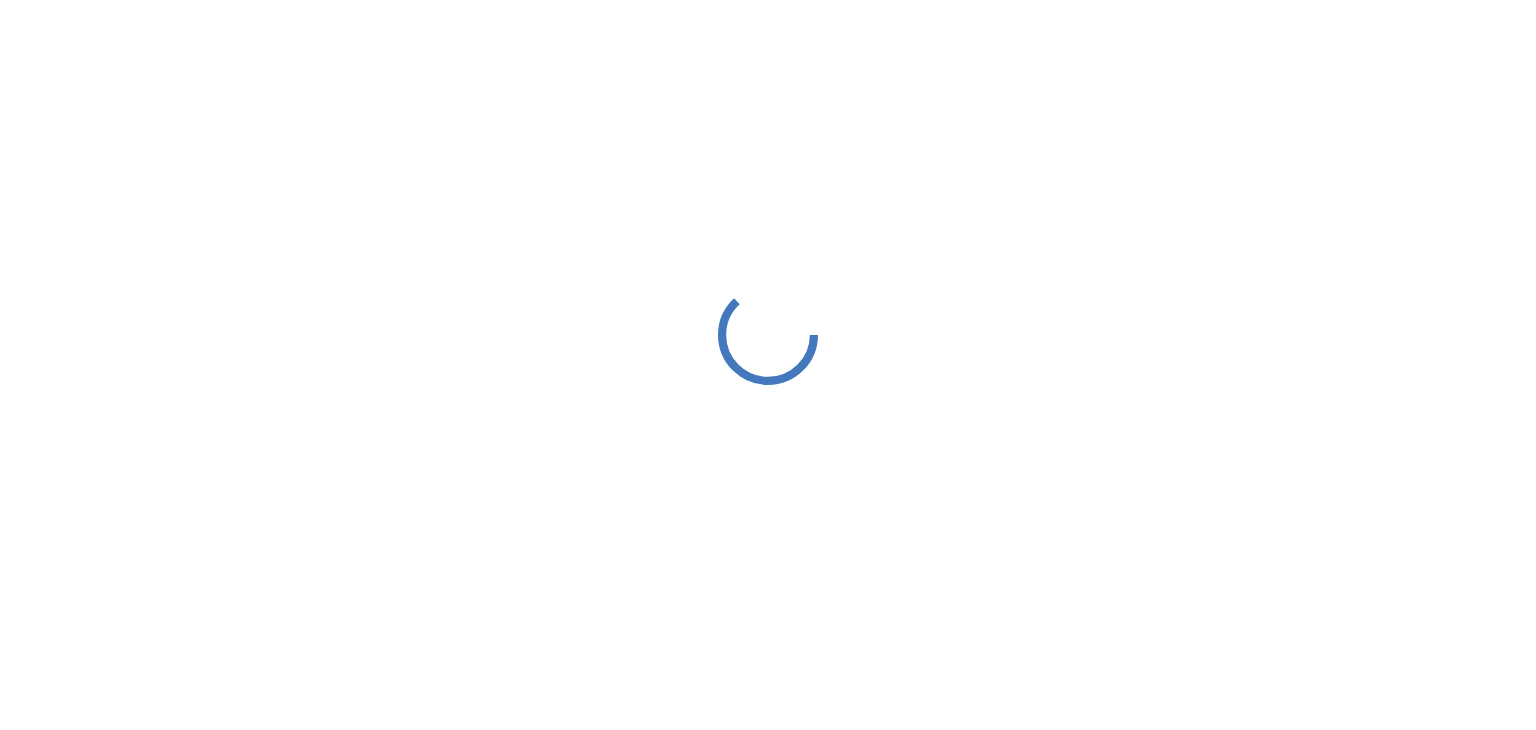 scroll, scrollTop: 0, scrollLeft: 0, axis: both 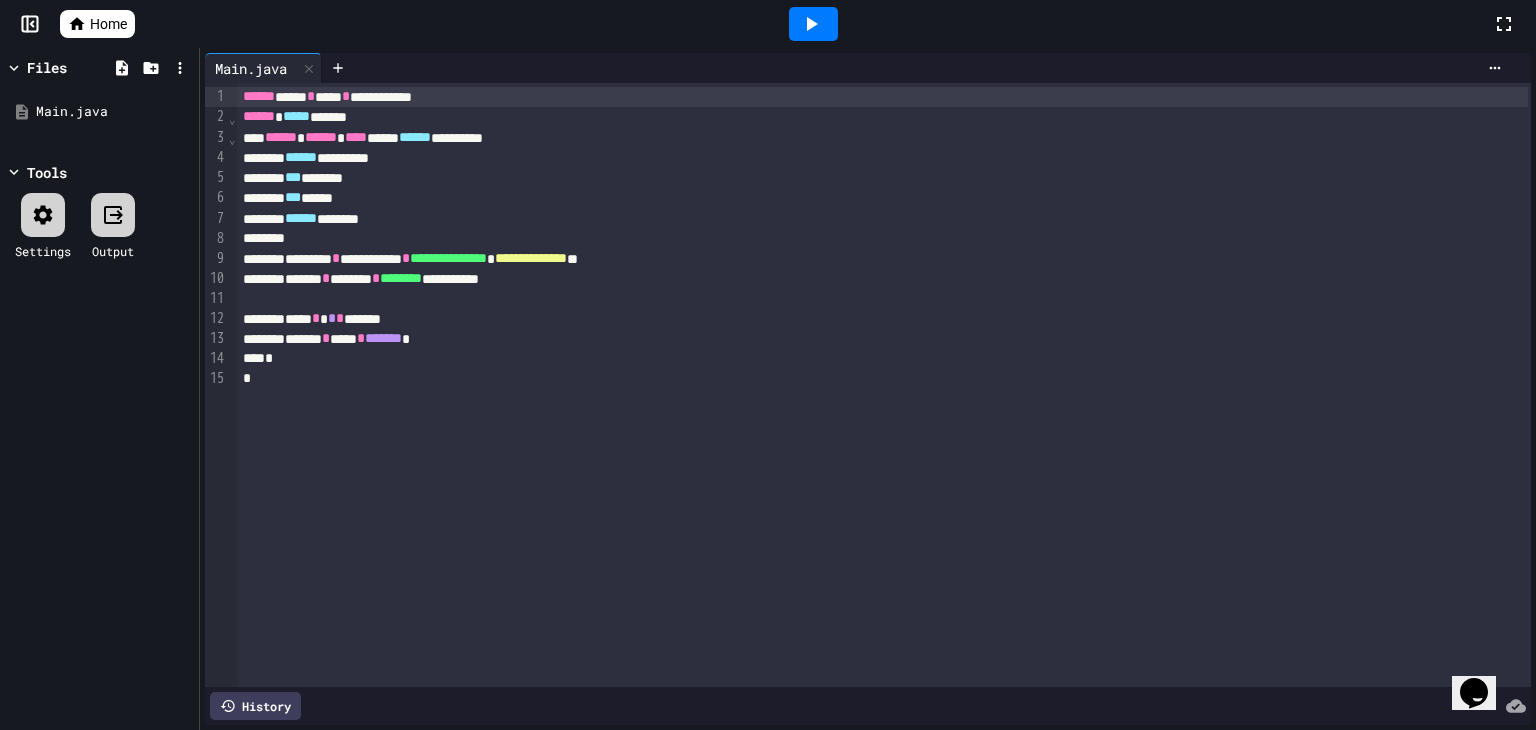 click at bounding box center (813, 24) 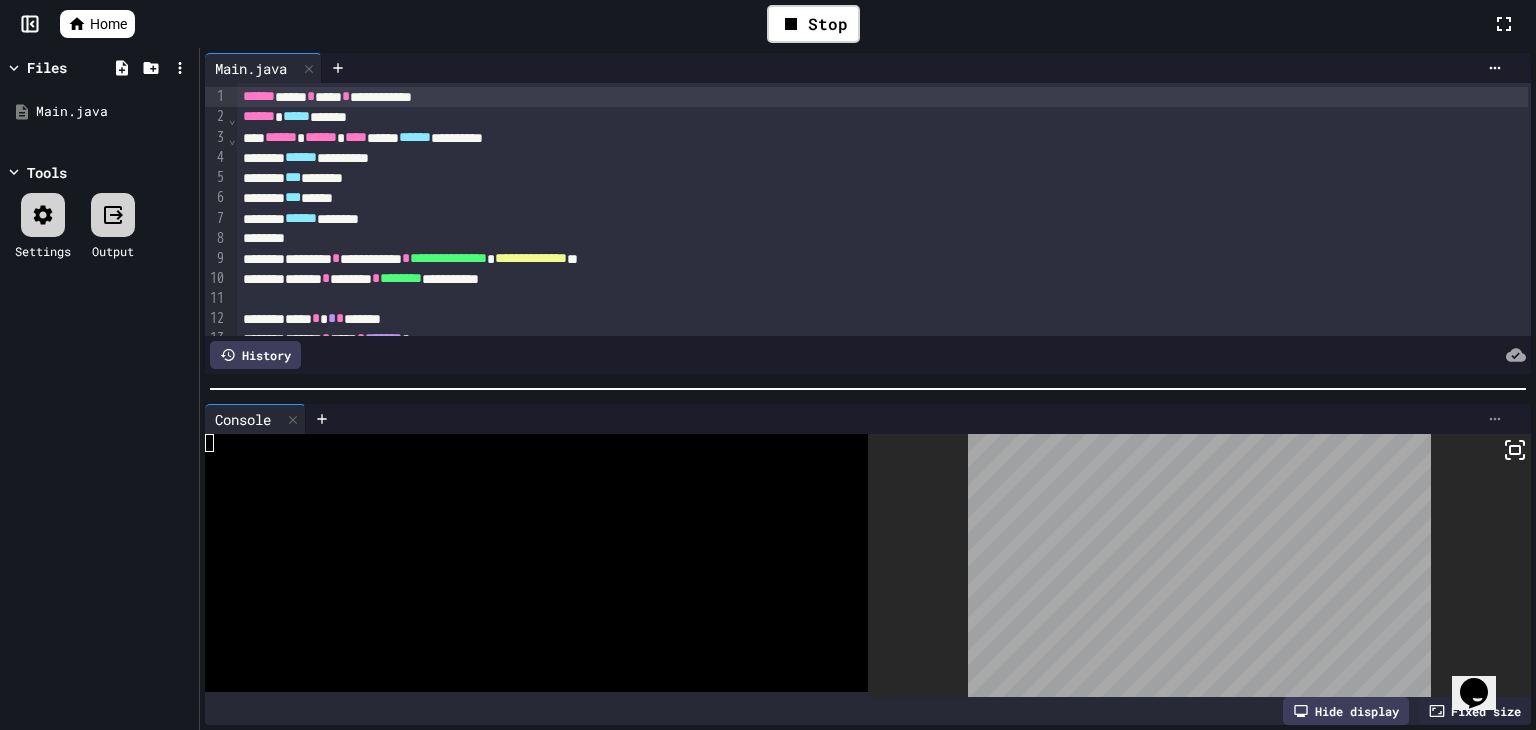 click 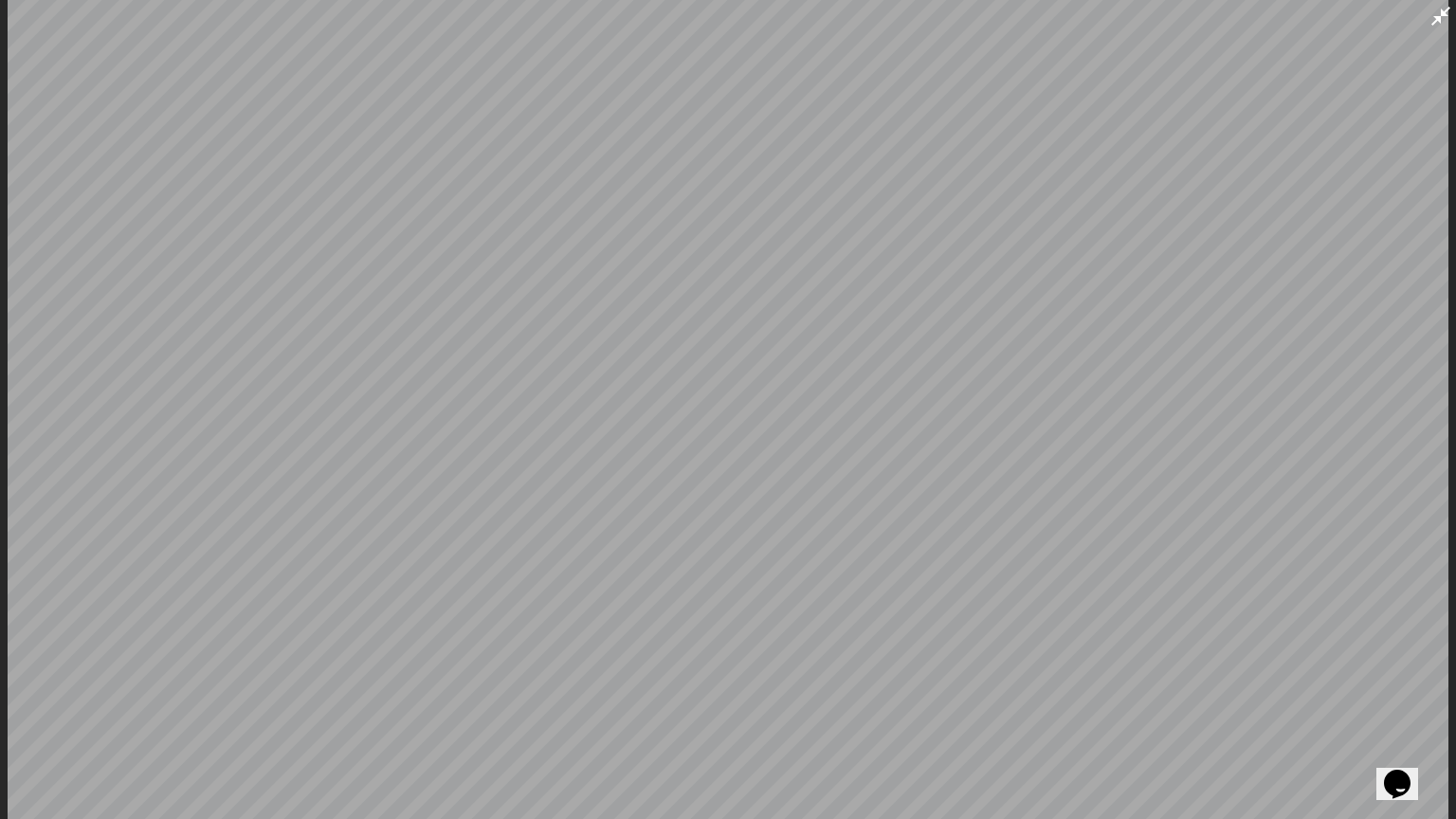 click 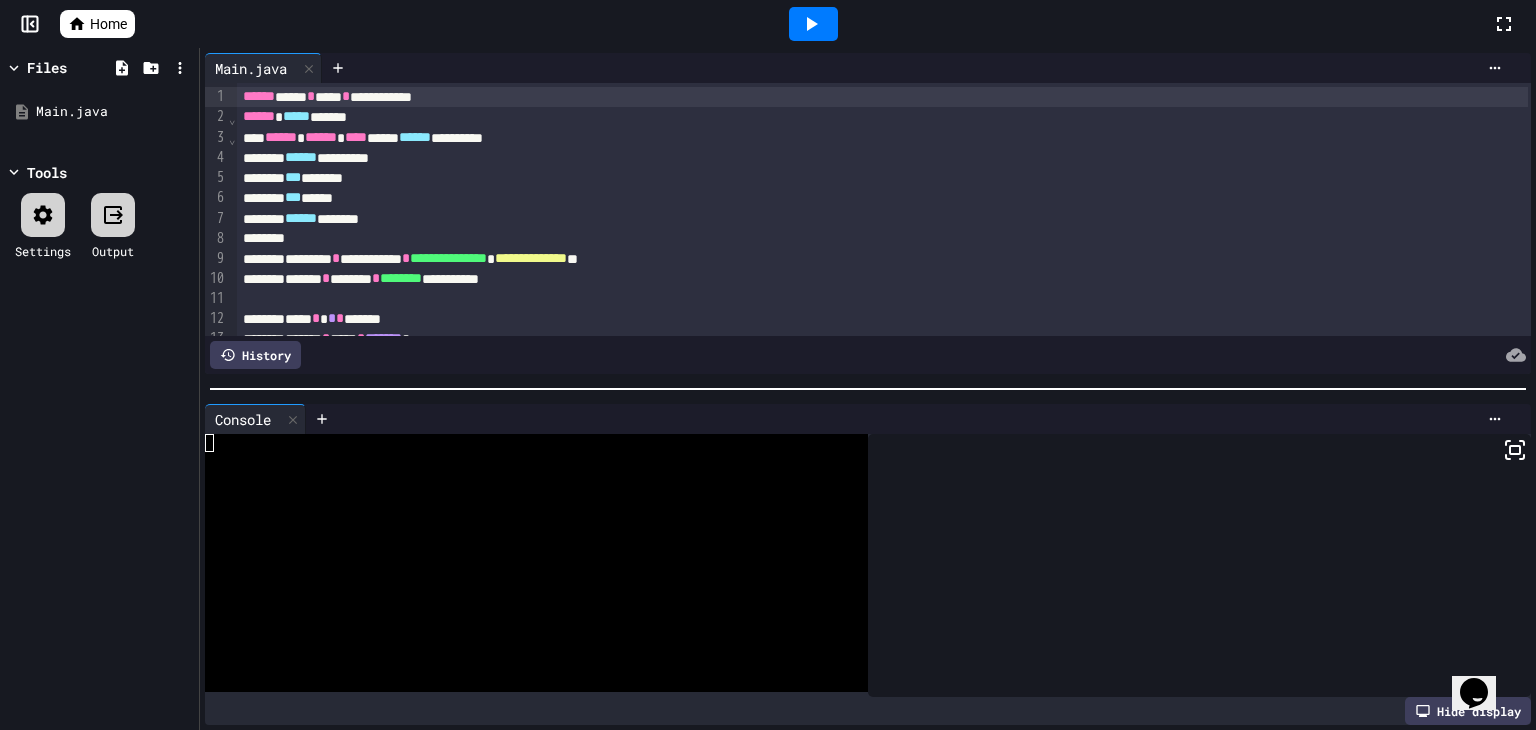 click at bounding box center (529, 443) 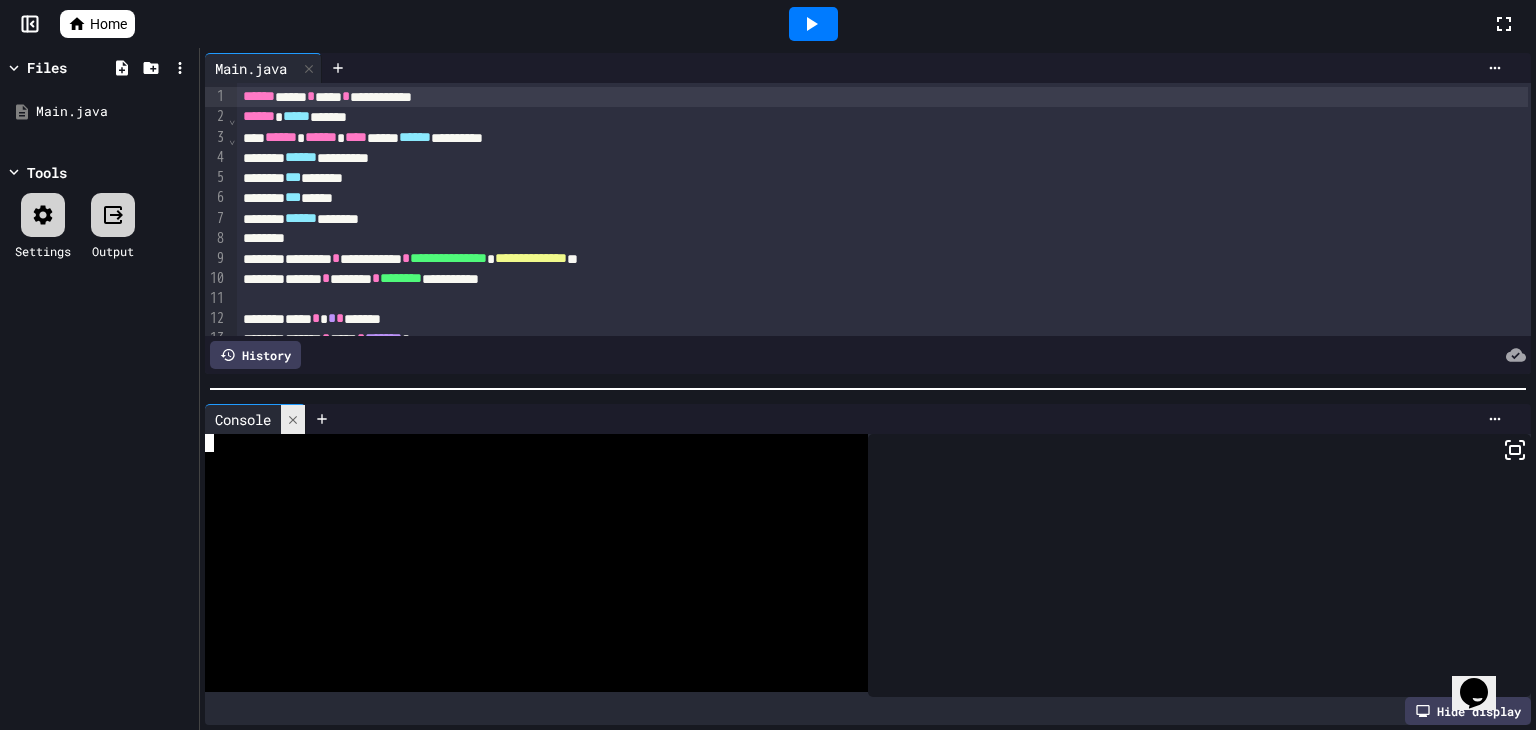 click 